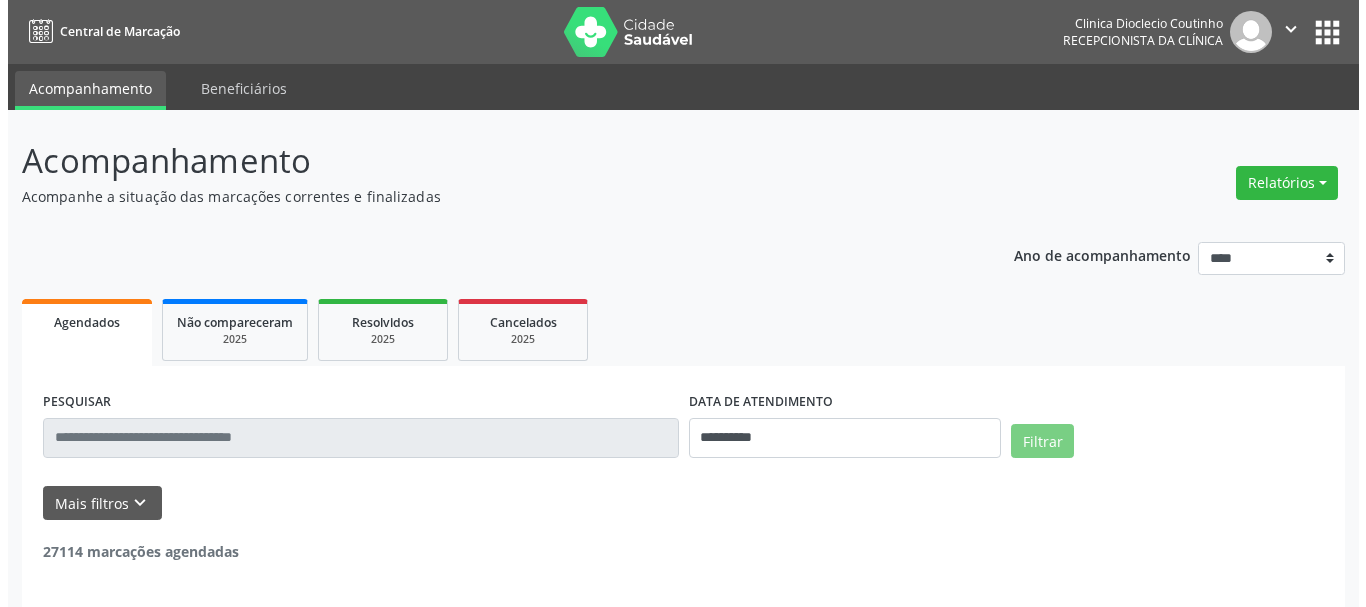 scroll, scrollTop: 0, scrollLeft: 0, axis: both 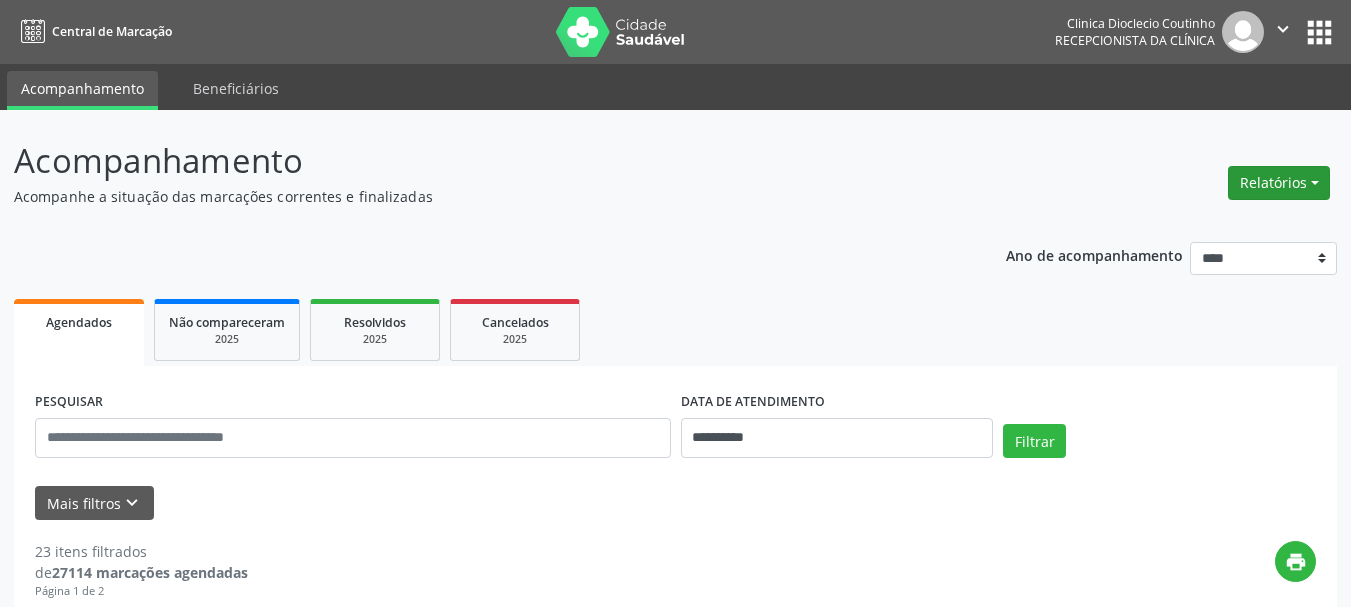 click on "Relatórios" at bounding box center (1279, 183) 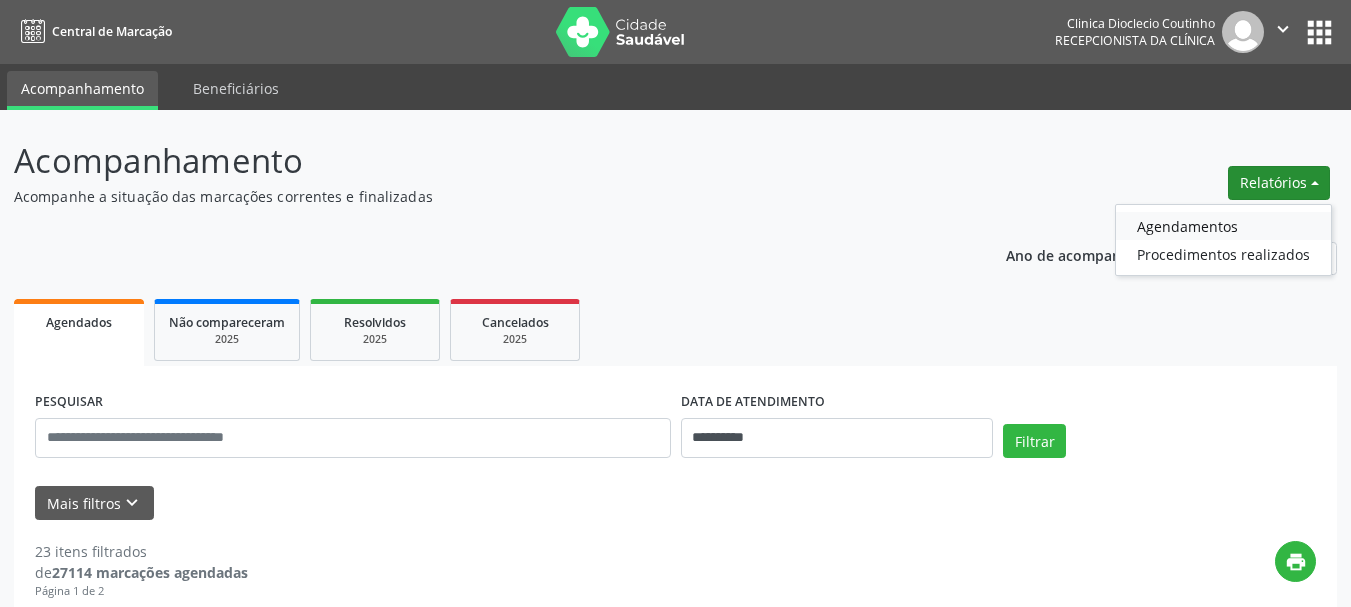 click on "Agendamentos" at bounding box center [1223, 226] 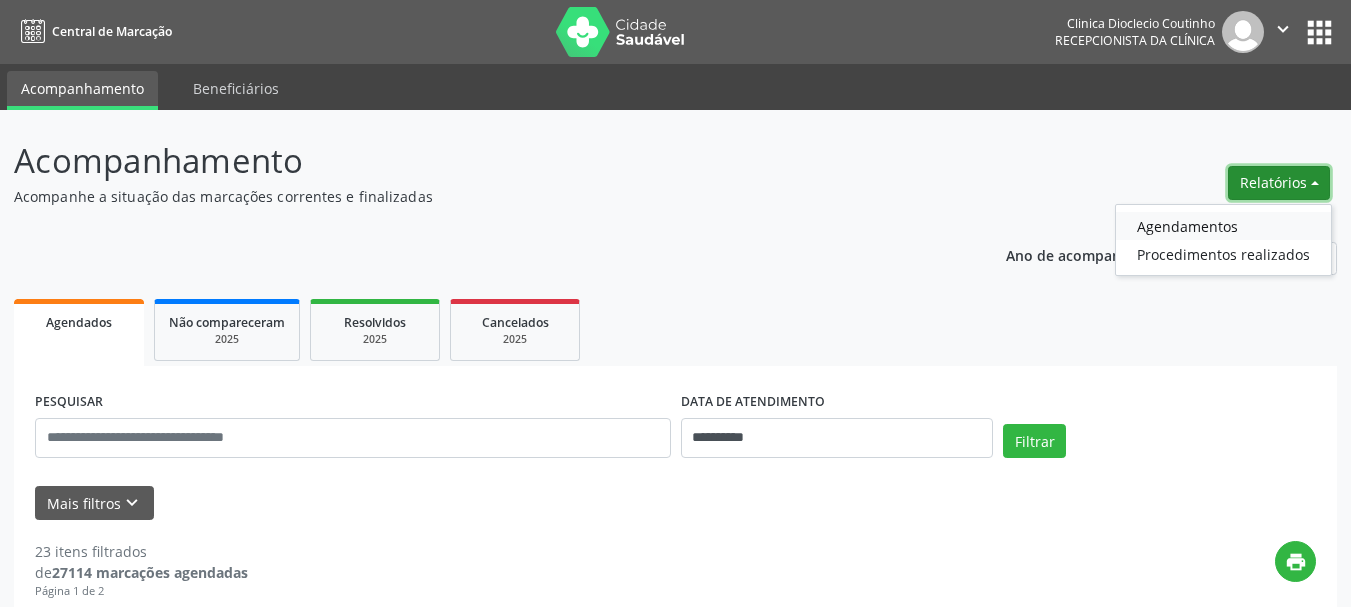 select on "*" 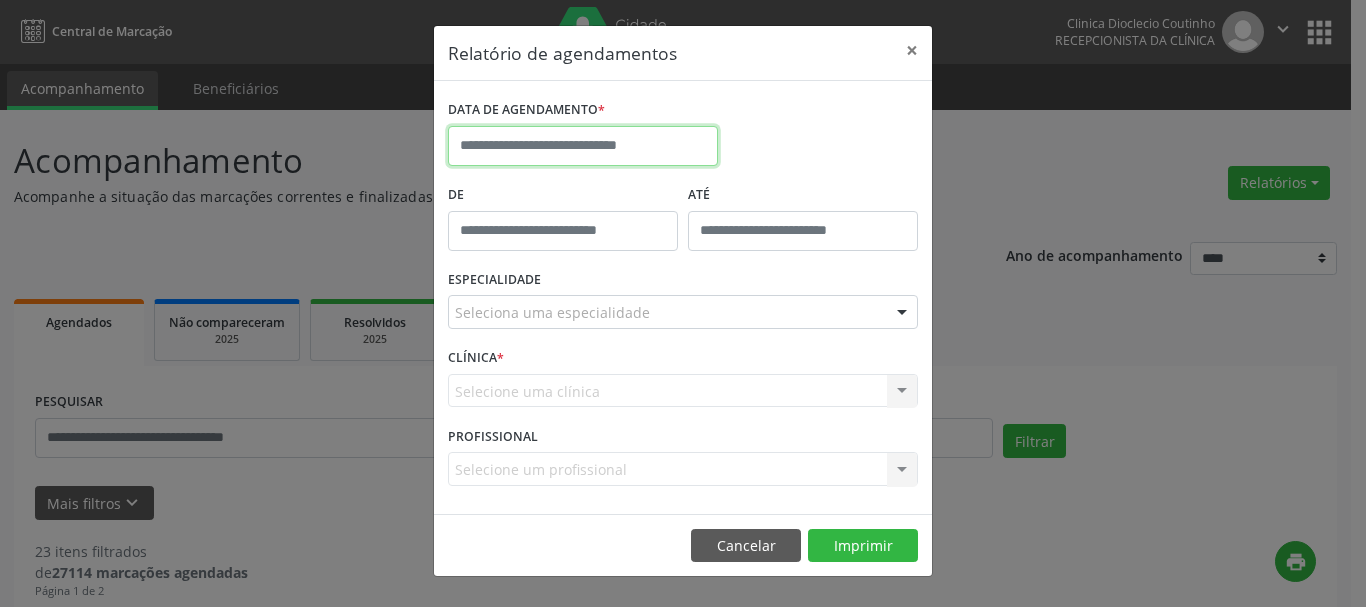 click at bounding box center (583, 146) 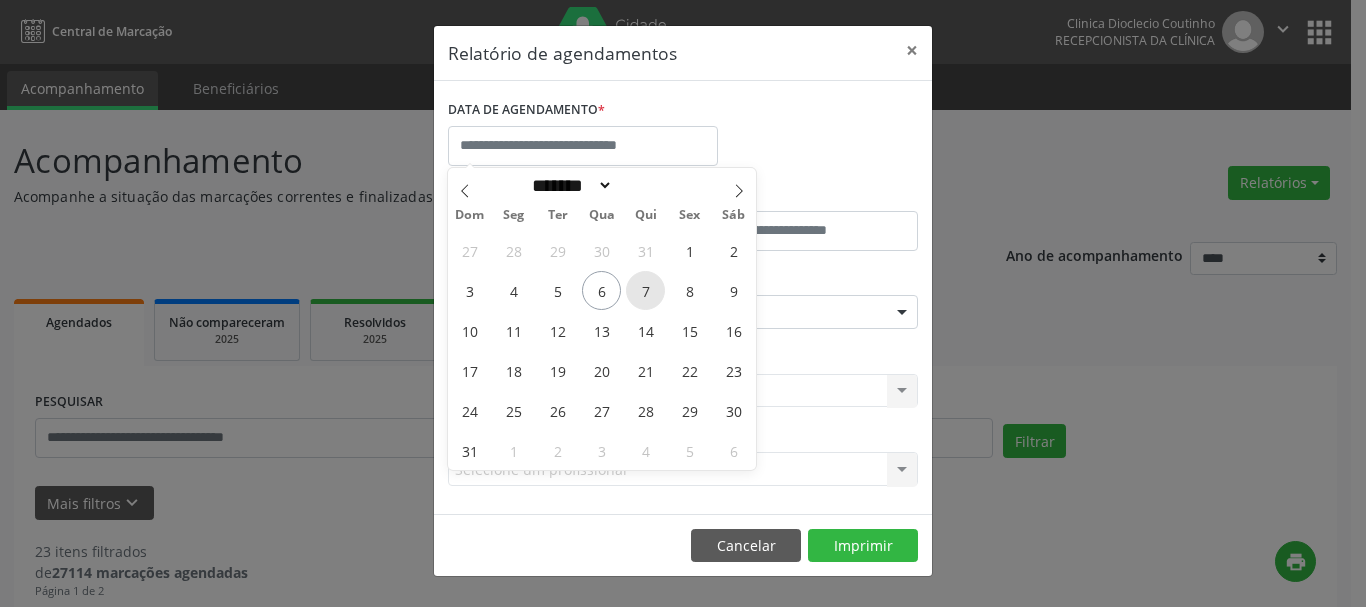 click on "7" at bounding box center [645, 290] 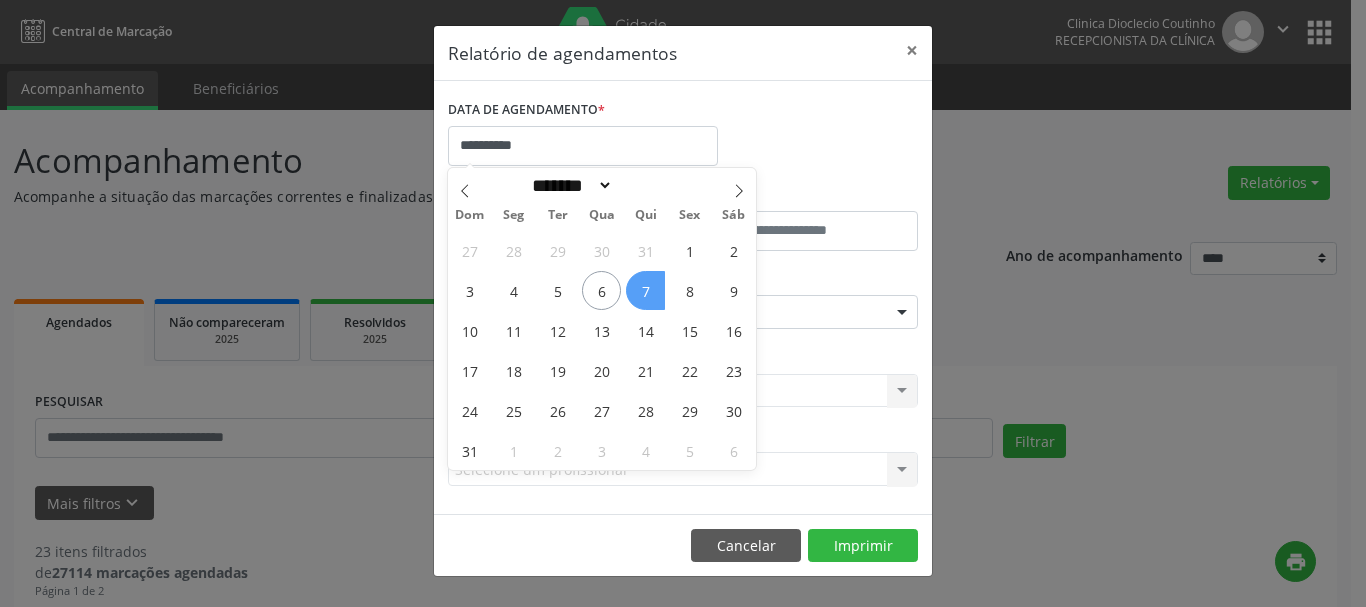 click on "7" at bounding box center (645, 290) 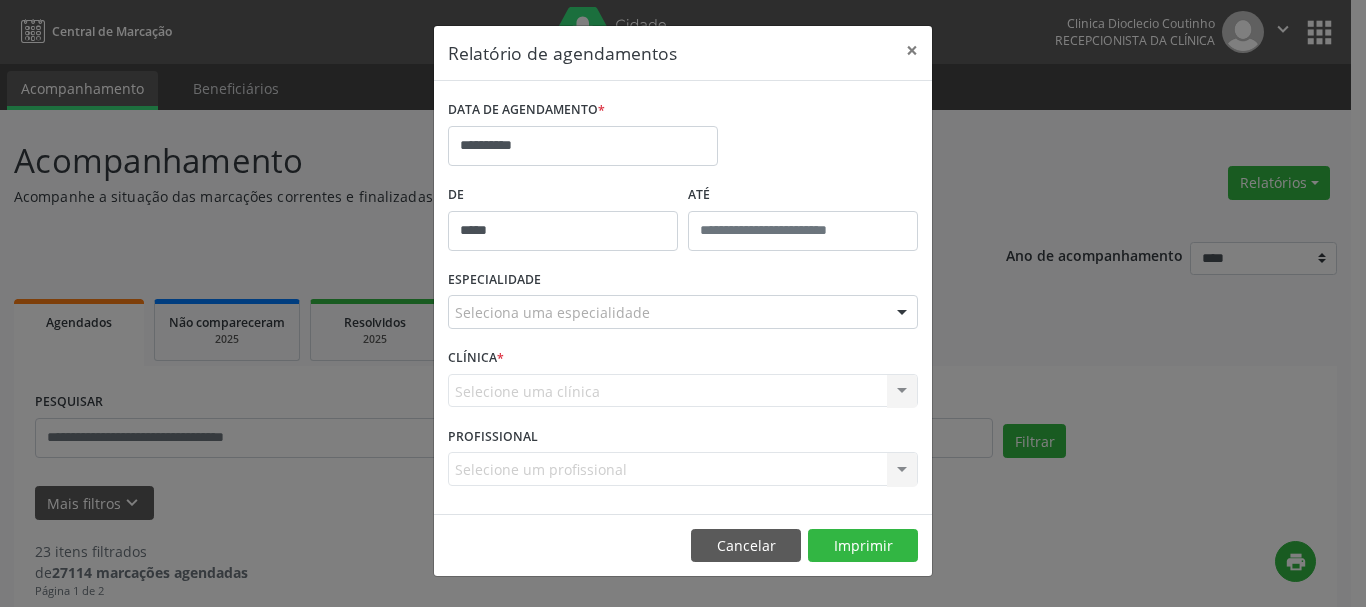 click on "*****" at bounding box center (563, 231) 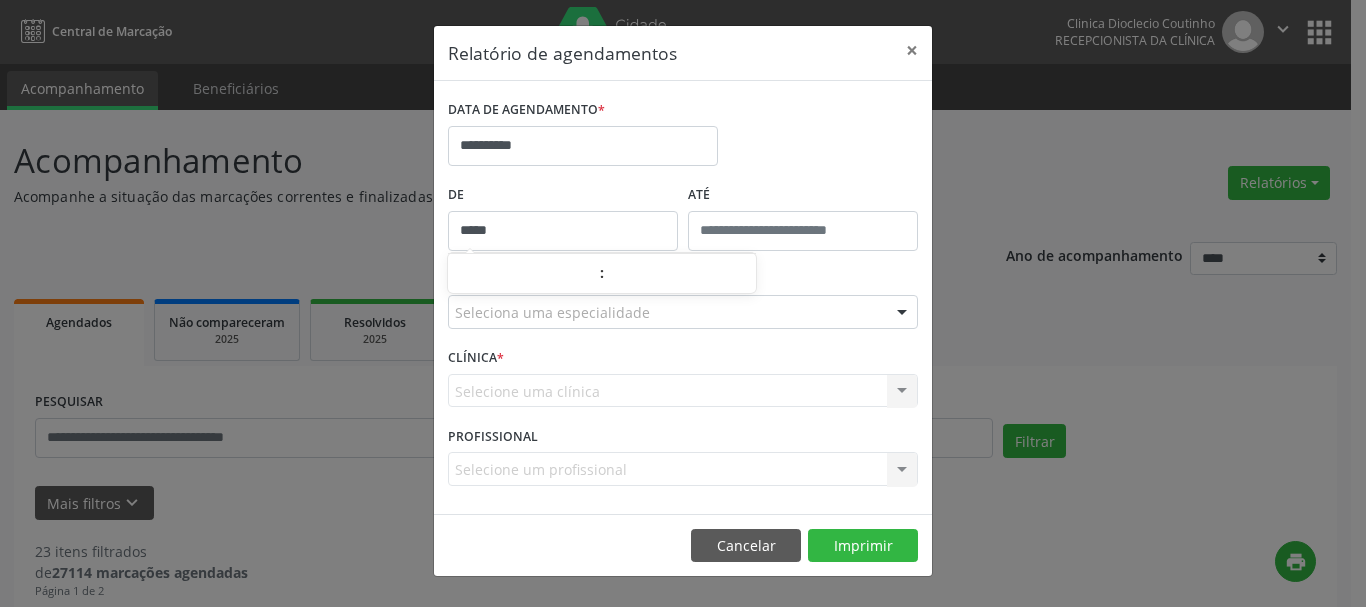 click on ":" at bounding box center (602, 273) 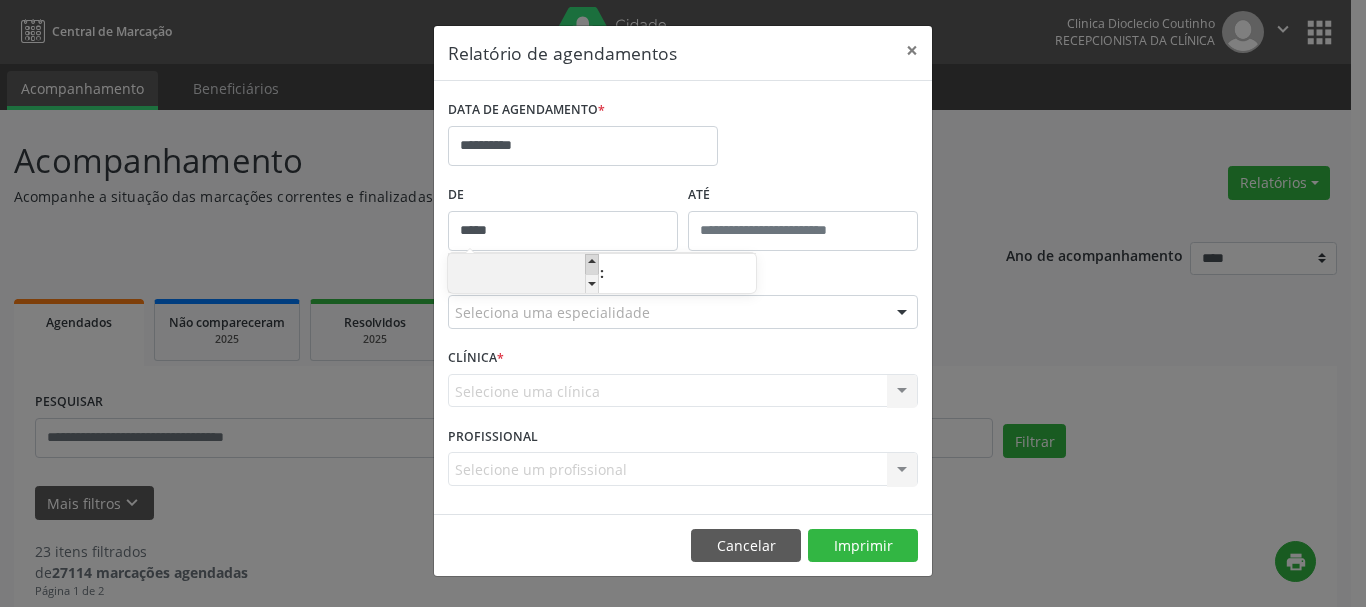 click at bounding box center (592, 264) 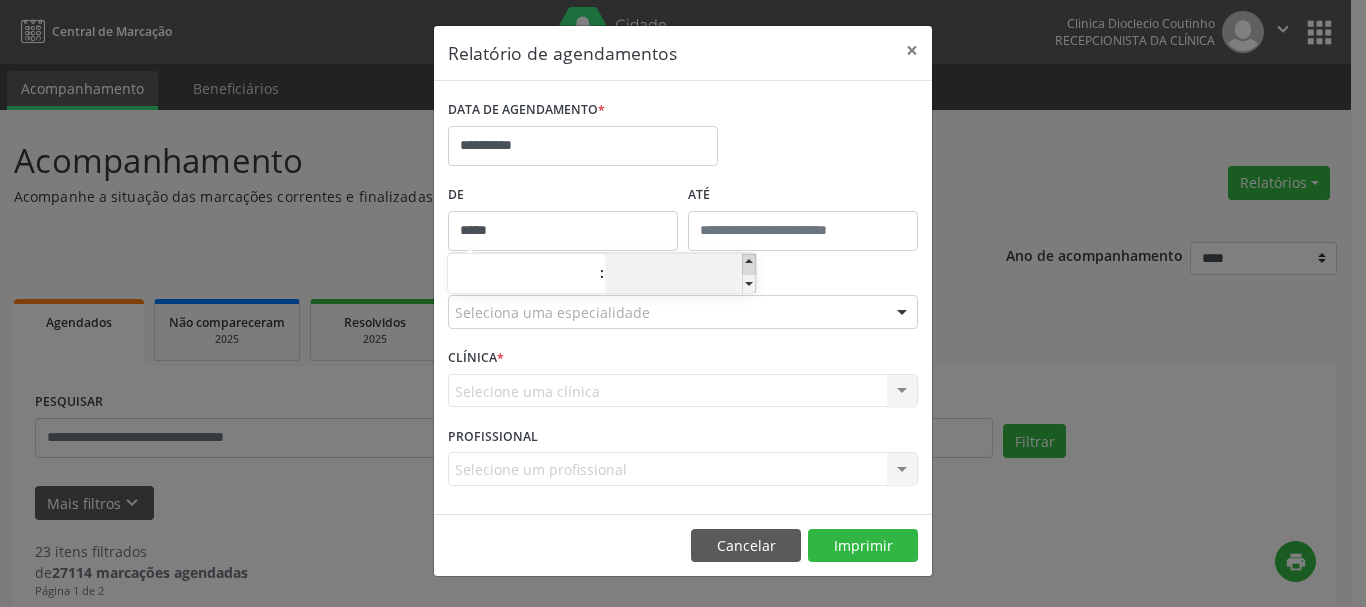 click at bounding box center [749, 264] 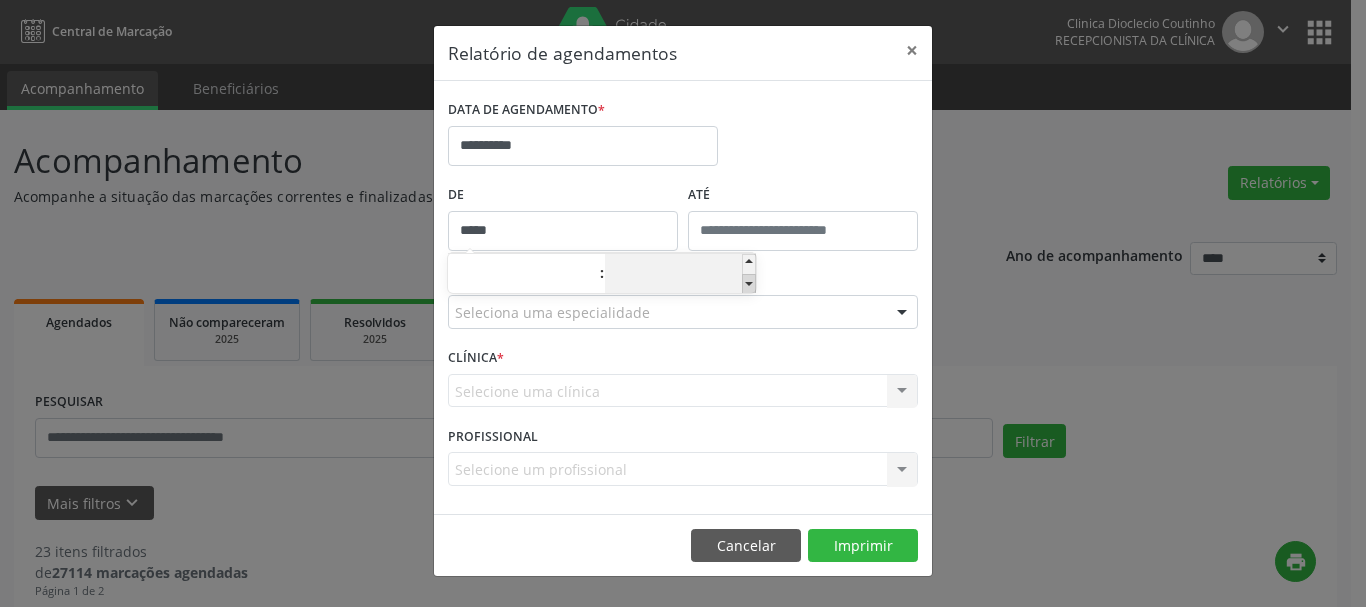 click at bounding box center (749, 284) 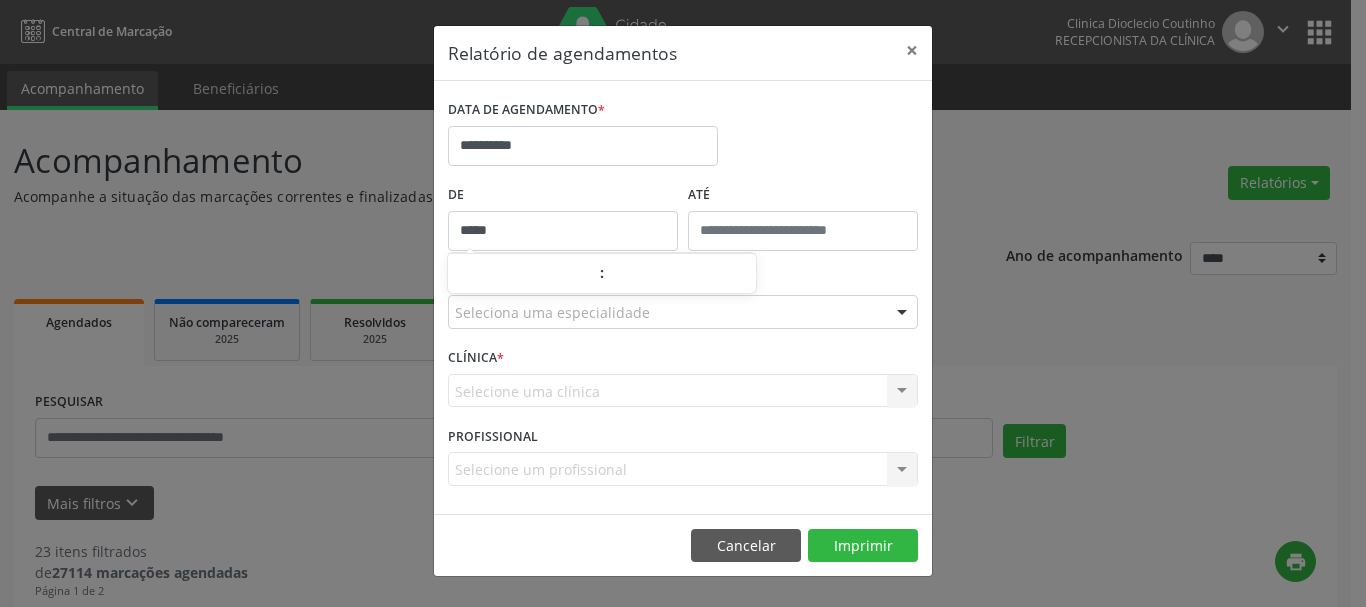 type on "*****" 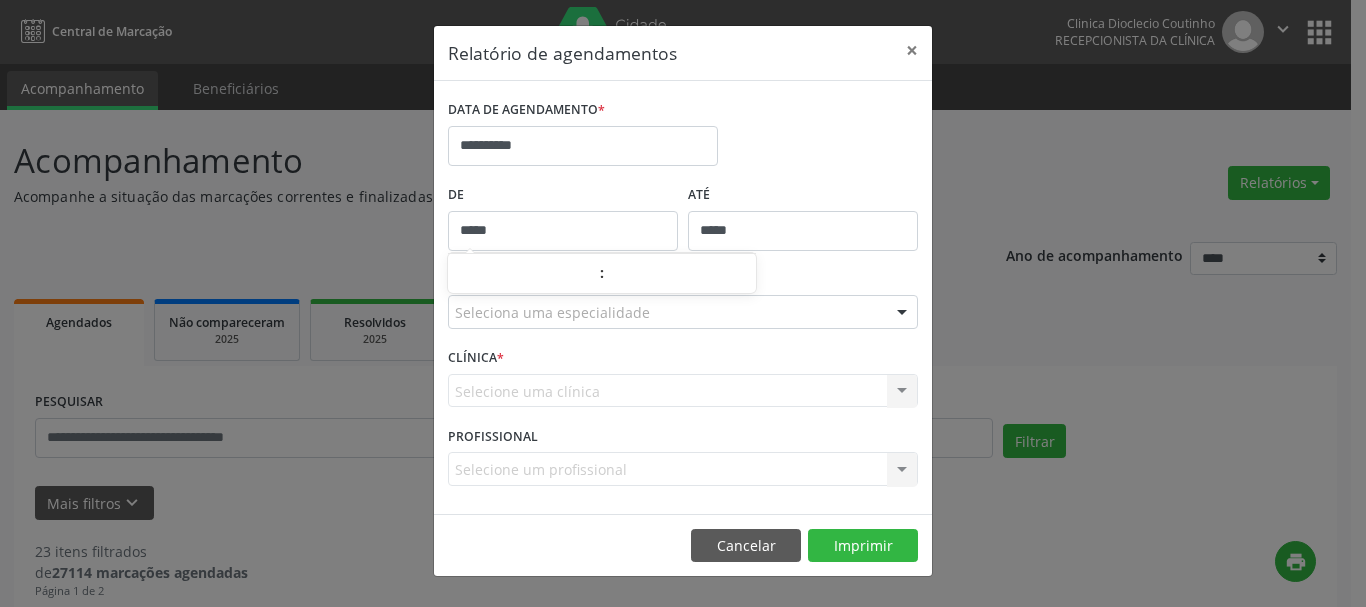 click on "*****" at bounding box center (803, 231) 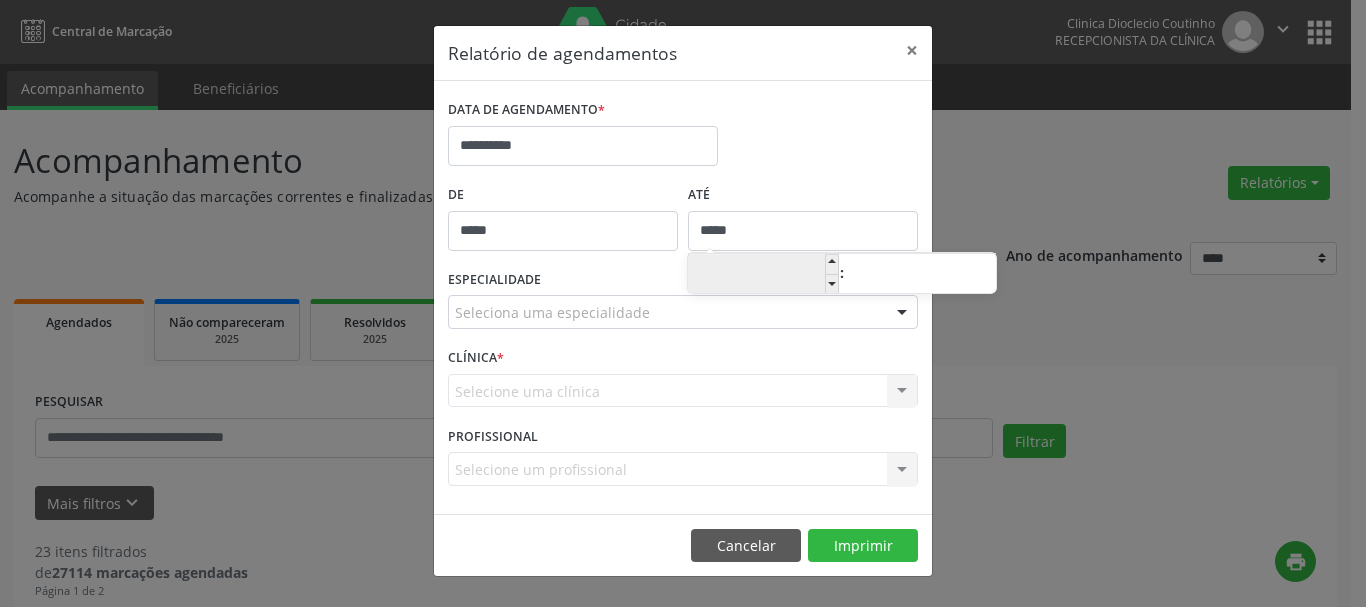 click on "**" at bounding box center [763, 275] 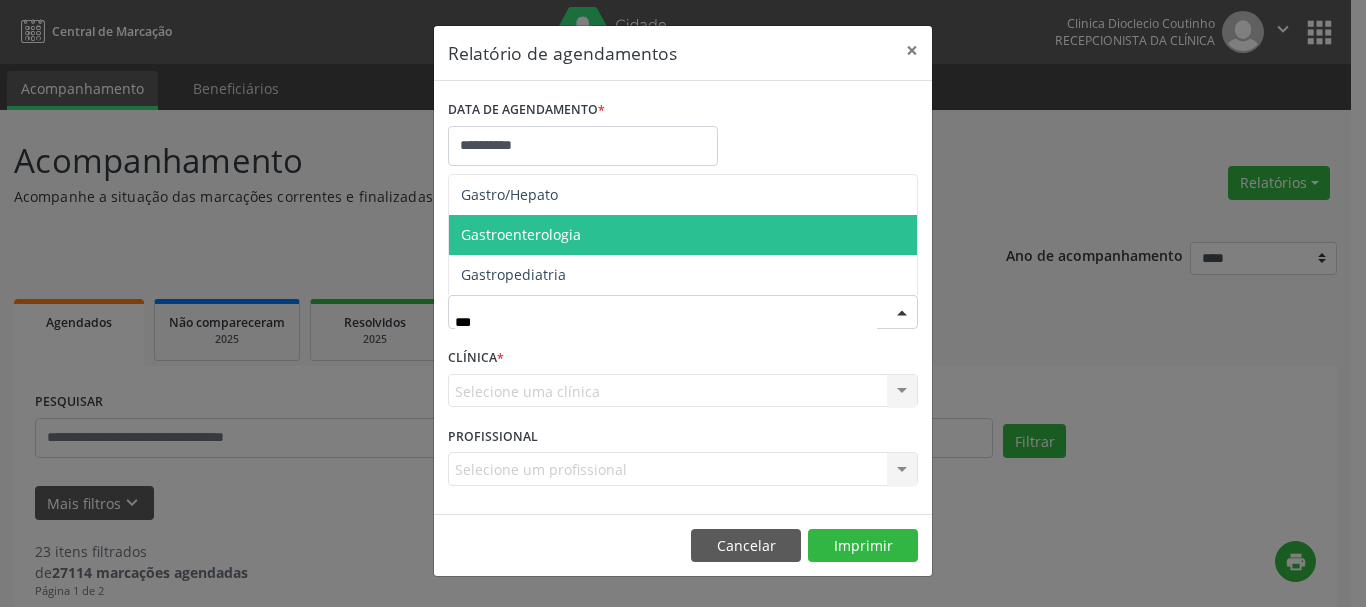 click on "Gastroenterologia" at bounding box center [521, 234] 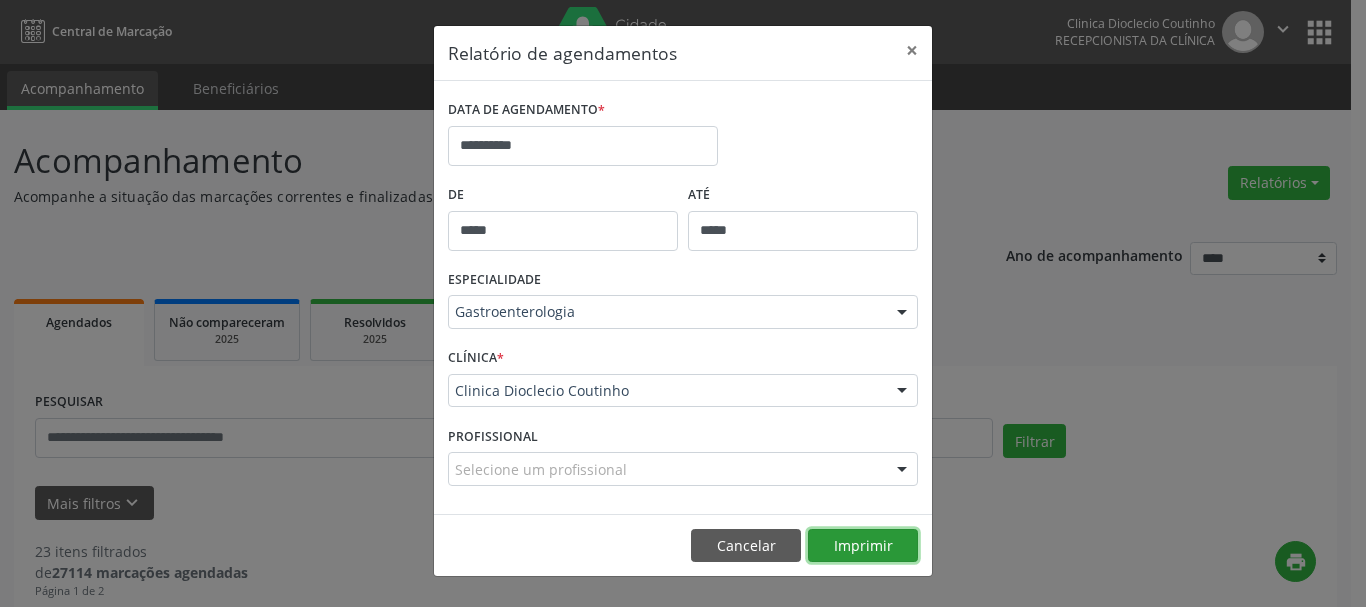 click on "Imprimir" at bounding box center (863, 546) 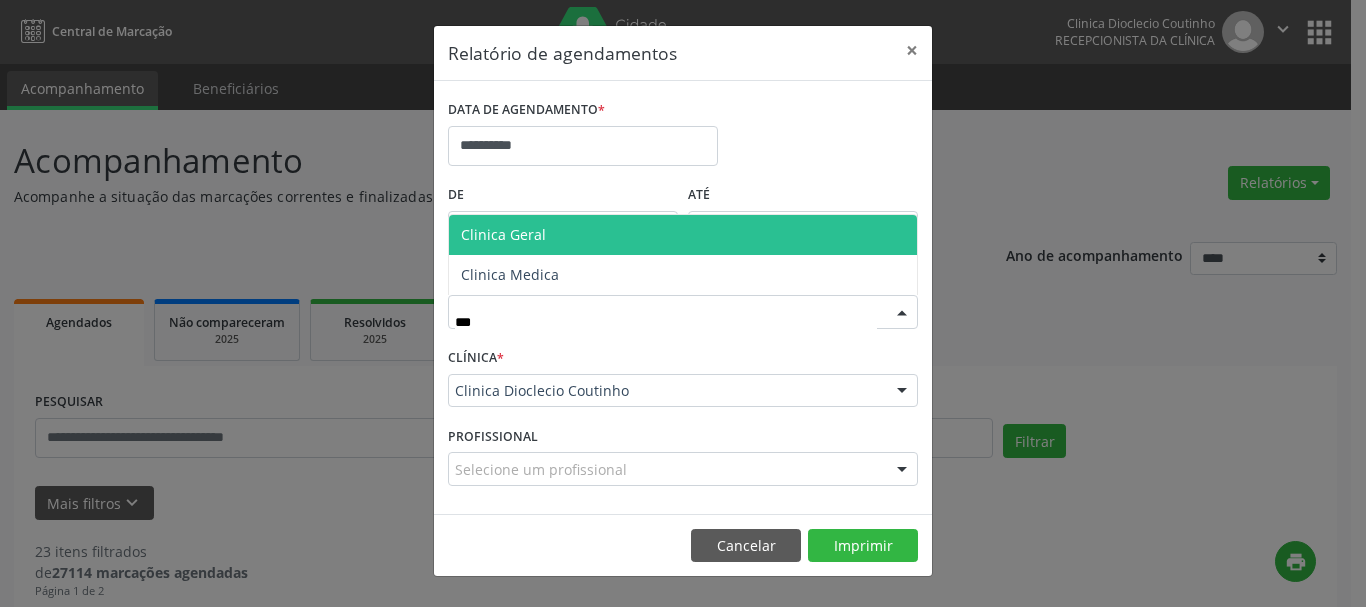 click on "Clinica Geral" at bounding box center [503, 234] 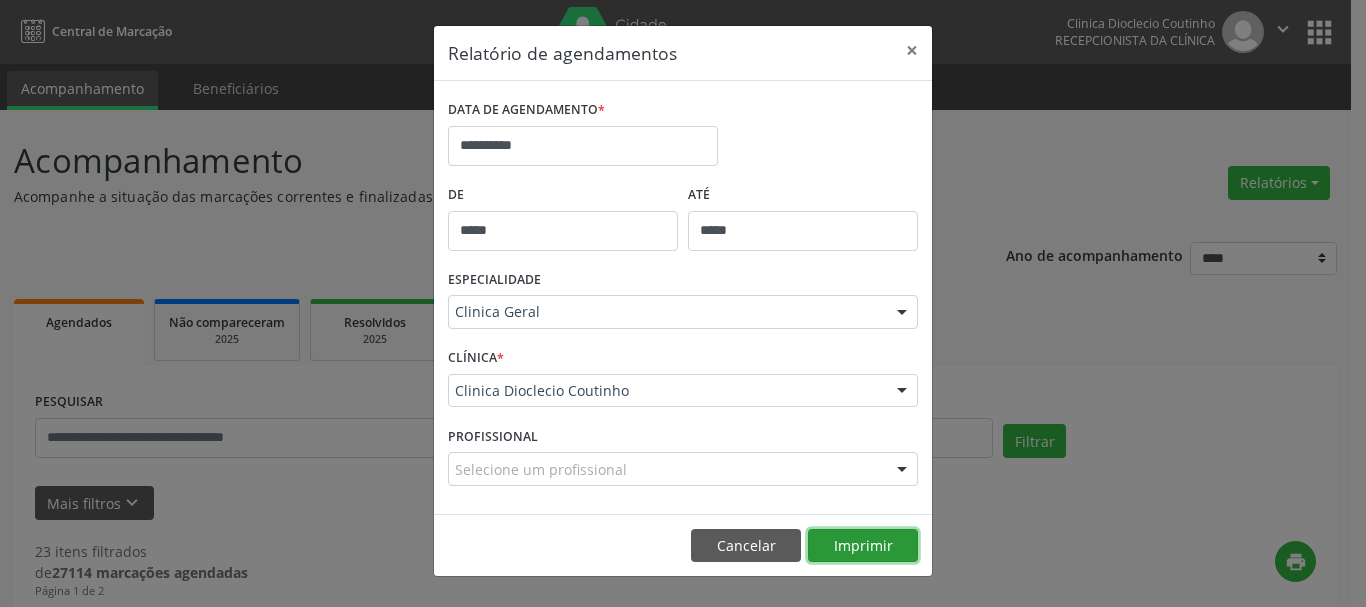 click on "Imprimir" at bounding box center (863, 546) 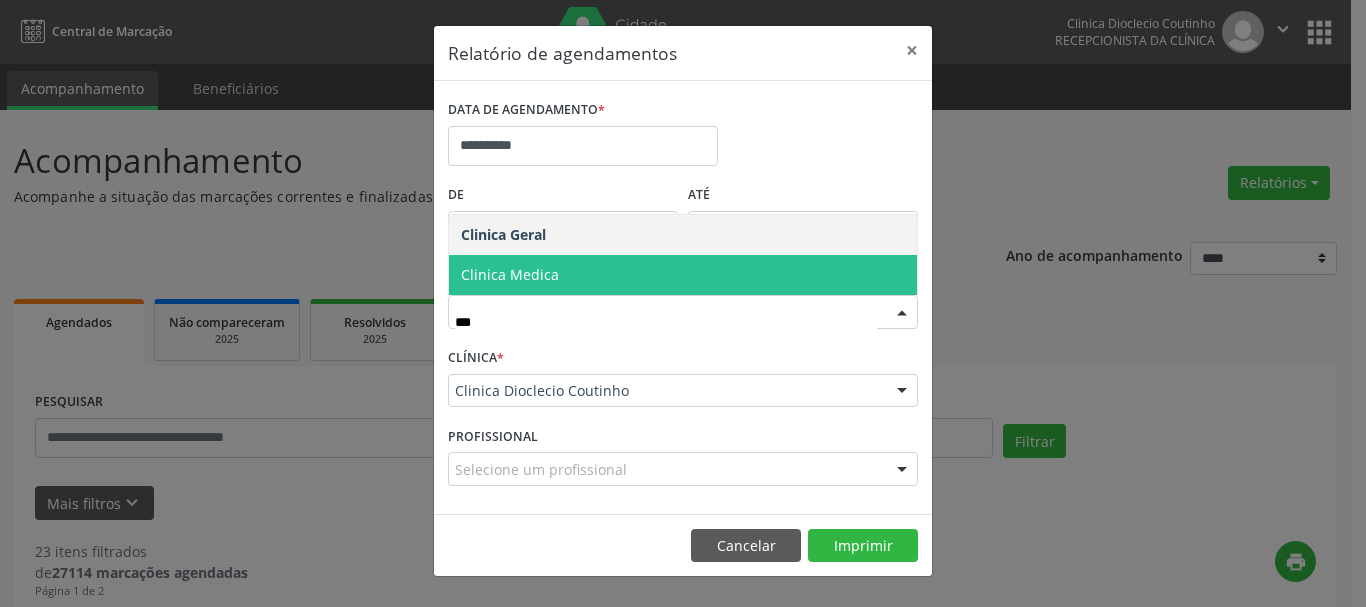 click on "Clinica Medica" at bounding box center (683, 275) 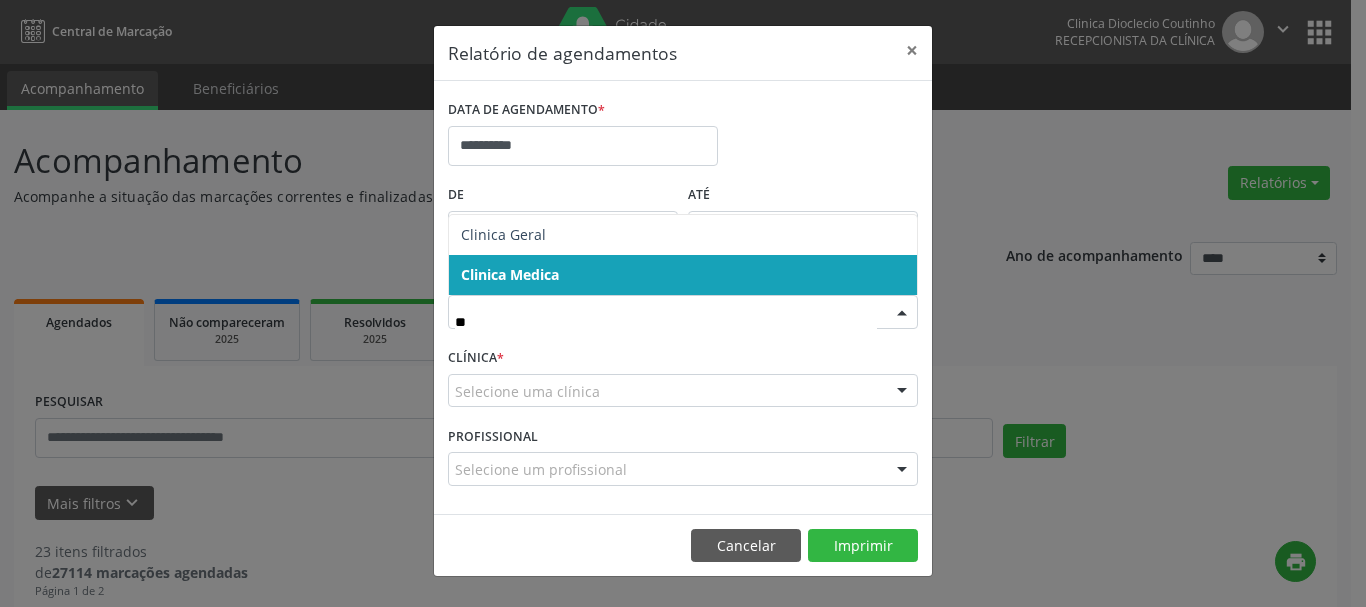type on "*" 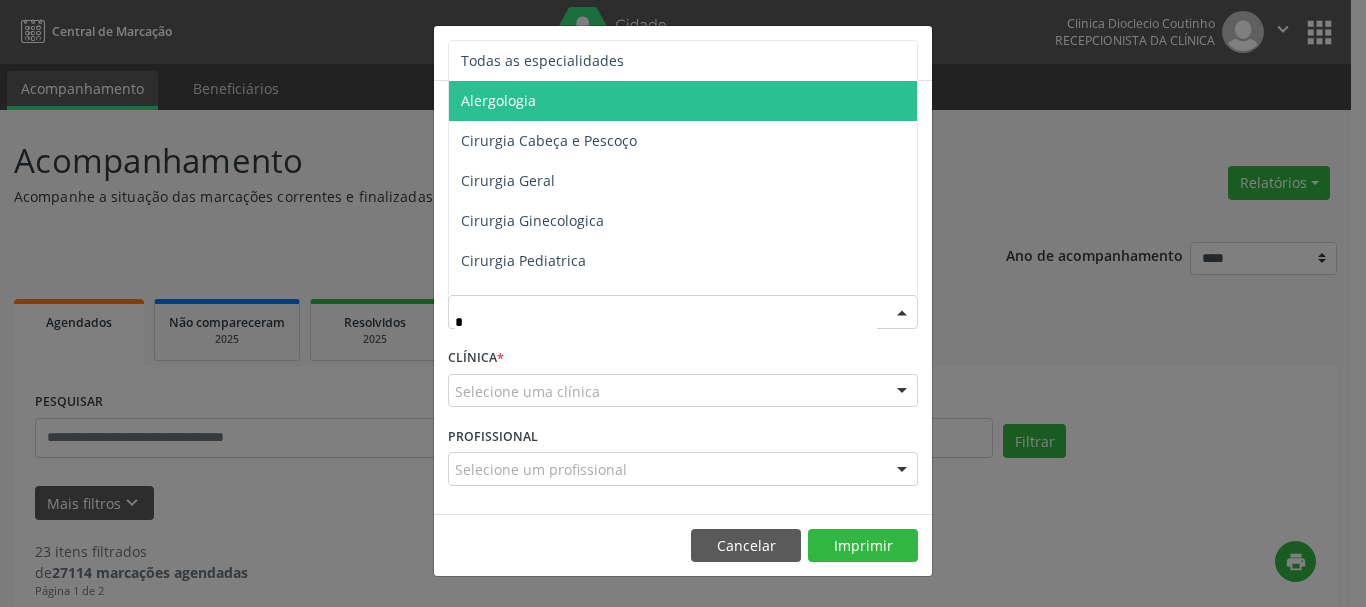 drag, startPoint x: 461, startPoint y: 318, endPoint x: 418, endPoint y: 317, distance: 43.011627 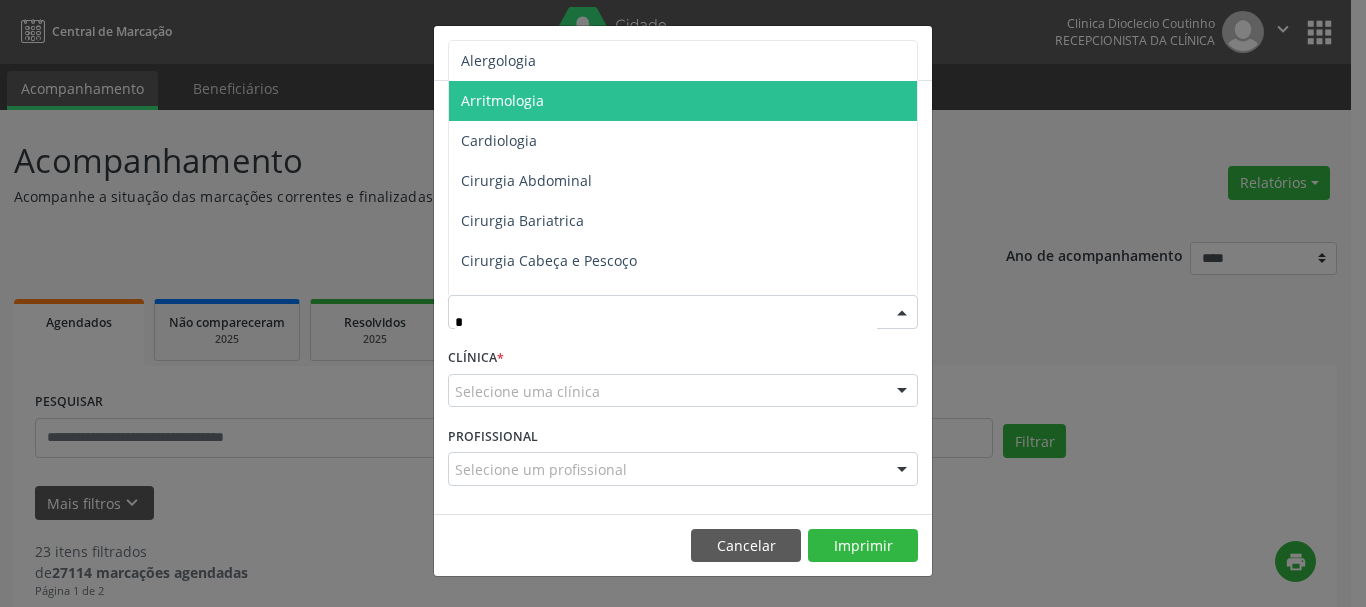 type on "**" 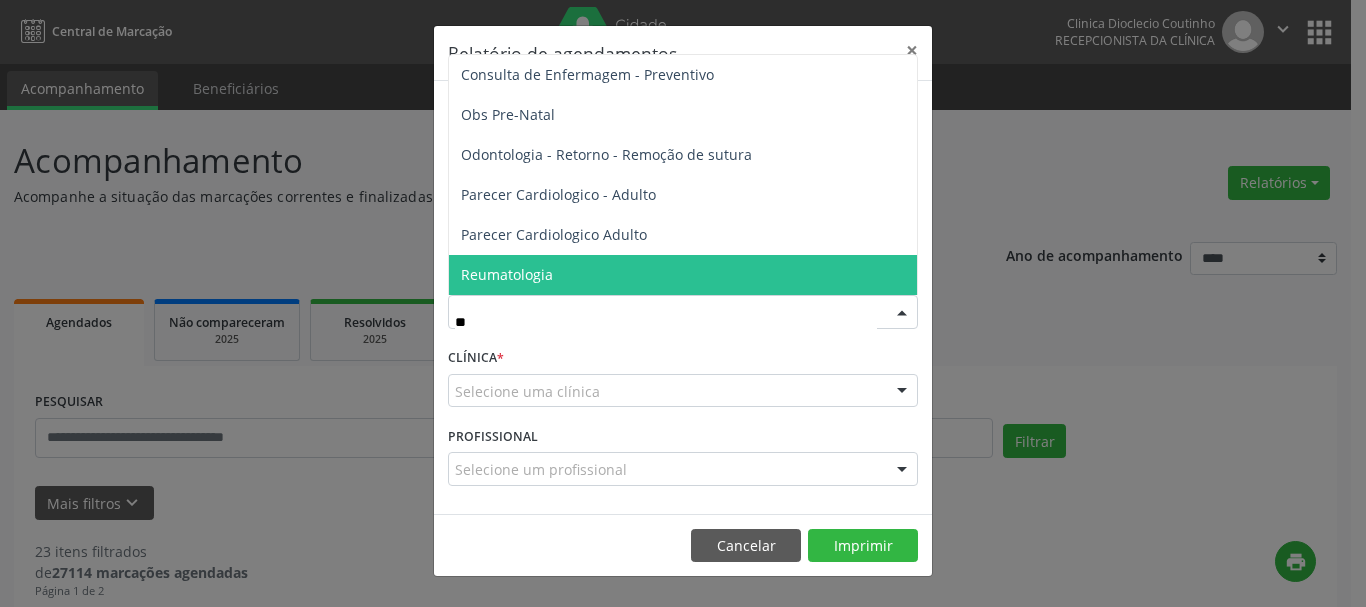click on "Reumatologia" at bounding box center (507, 274) 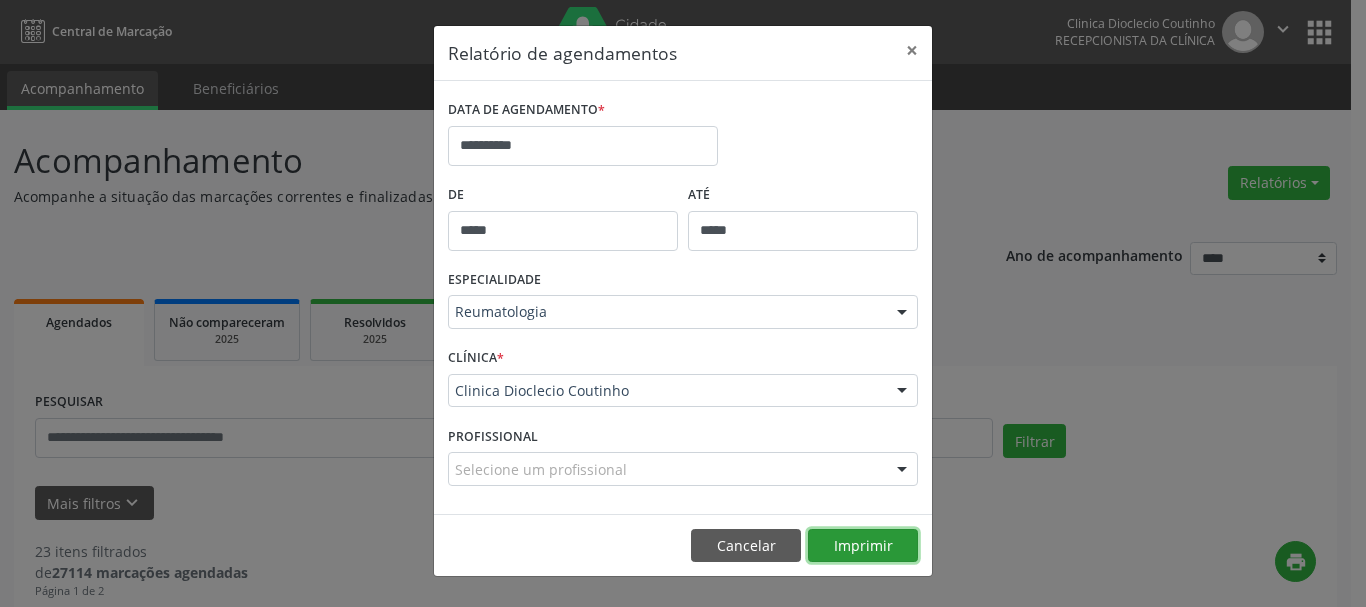 click on "Imprimir" at bounding box center [863, 546] 